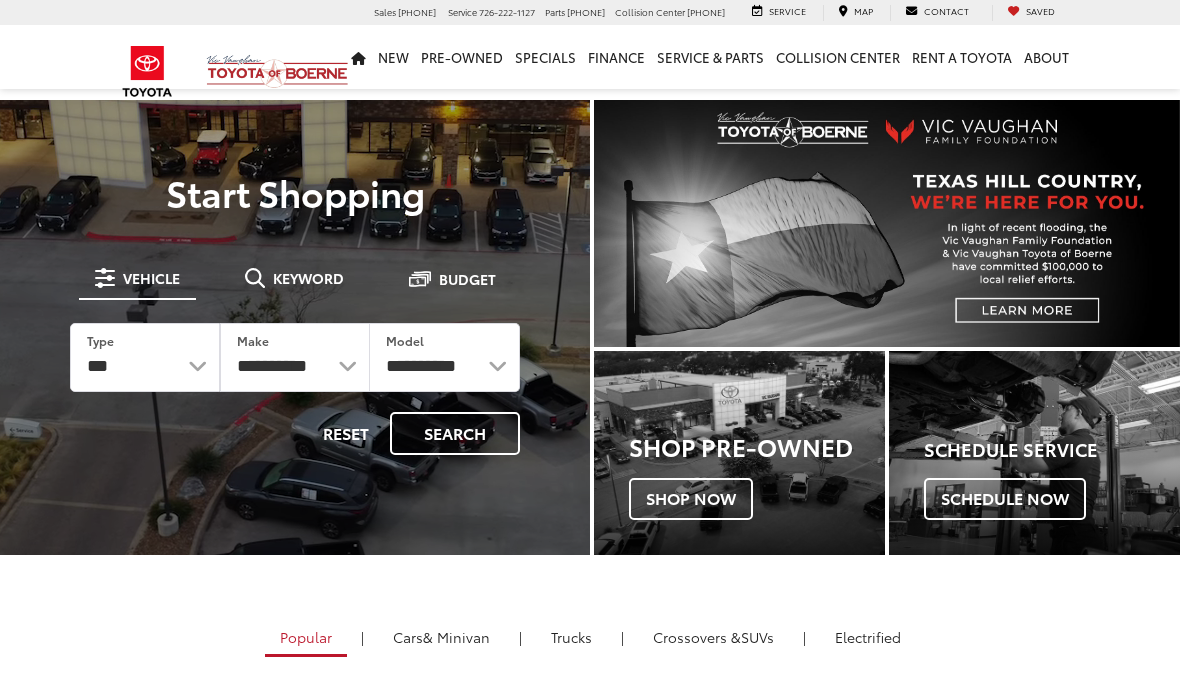 scroll, scrollTop: 0, scrollLeft: 0, axis: both 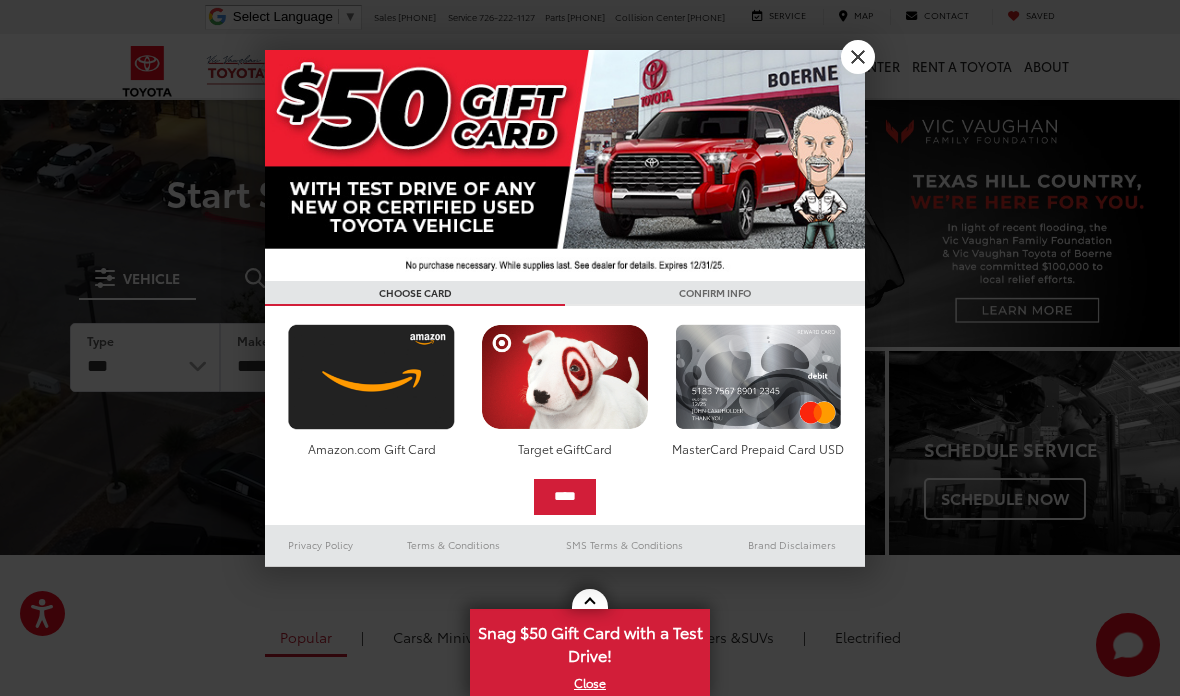 click on "X" at bounding box center (858, 57) 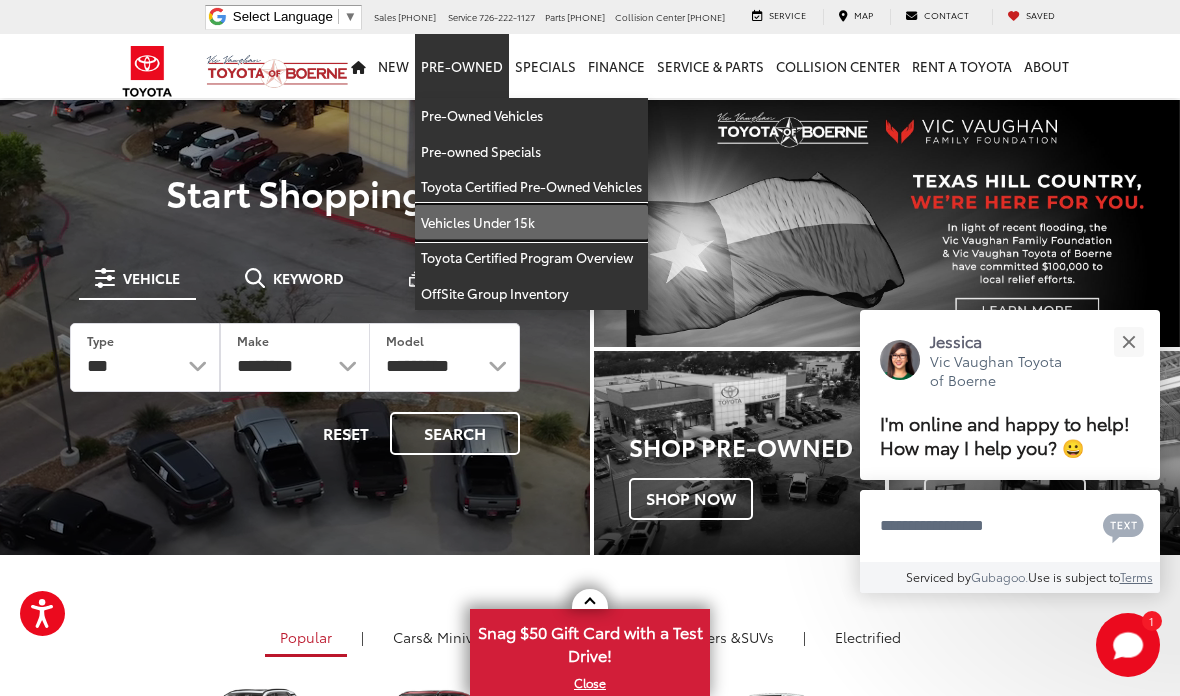 click on "Vehicles Under 15k" at bounding box center (531, 223) 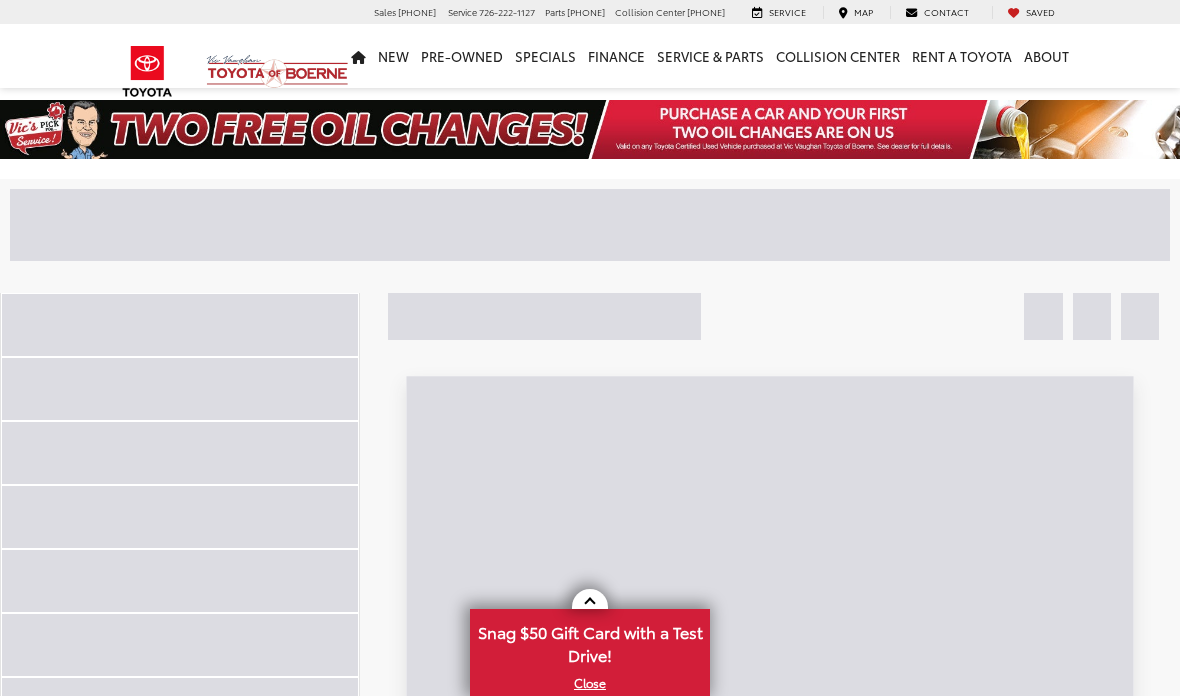scroll, scrollTop: 0, scrollLeft: 0, axis: both 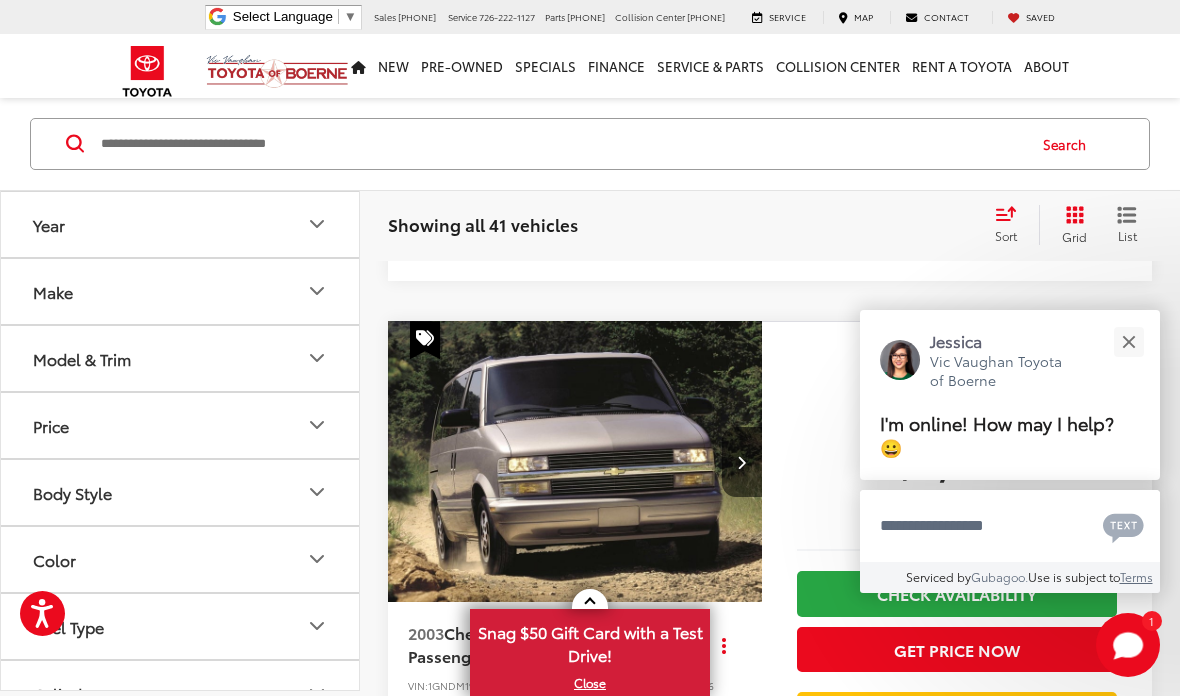 click at bounding box center [1128, 341] 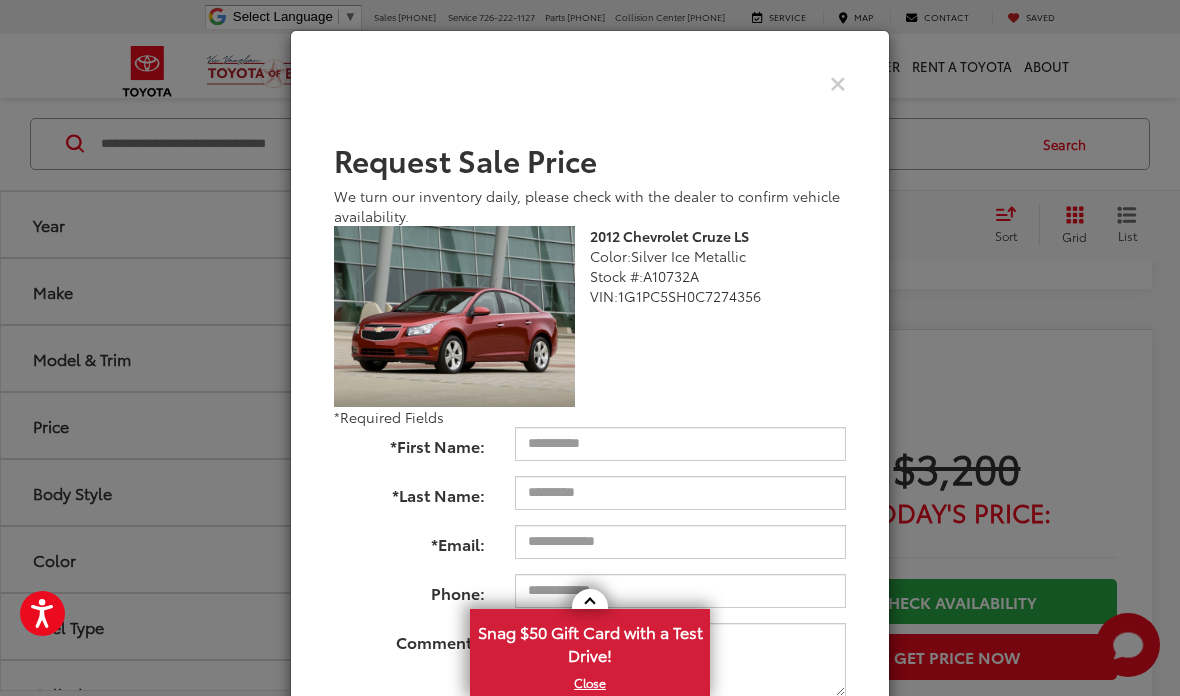 scroll, scrollTop: 2505, scrollLeft: 0, axis: vertical 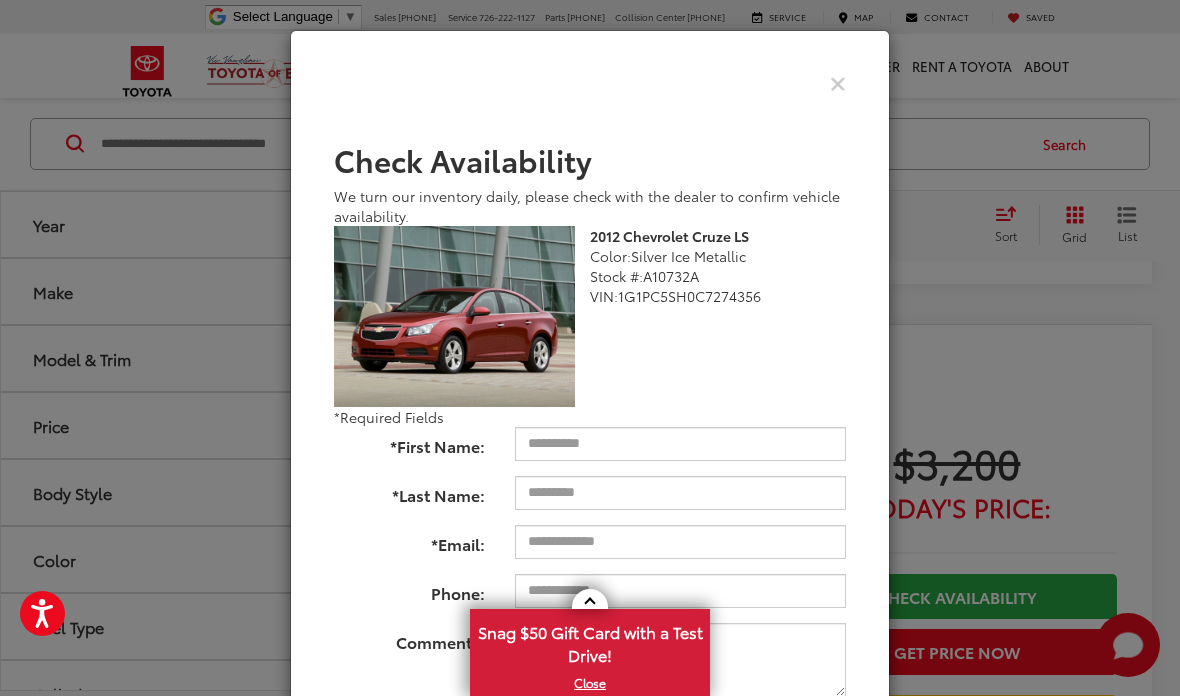 click at bounding box center (838, 82) 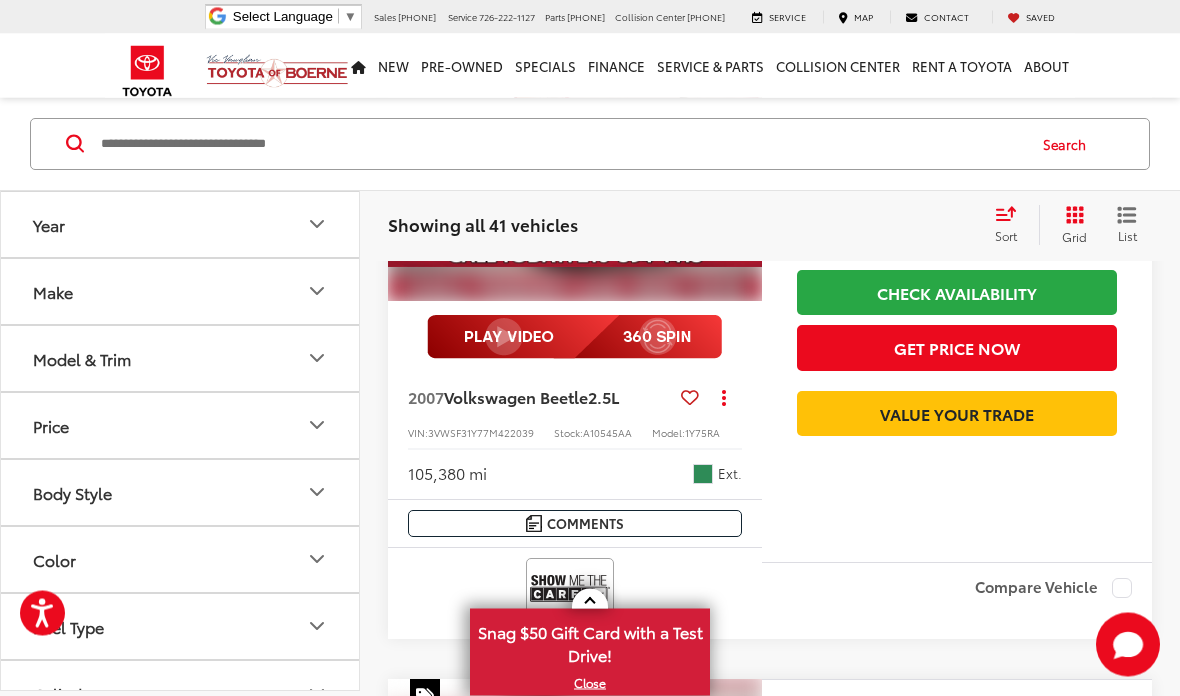 scroll, scrollTop: 4099, scrollLeft: 0, axis: vertical 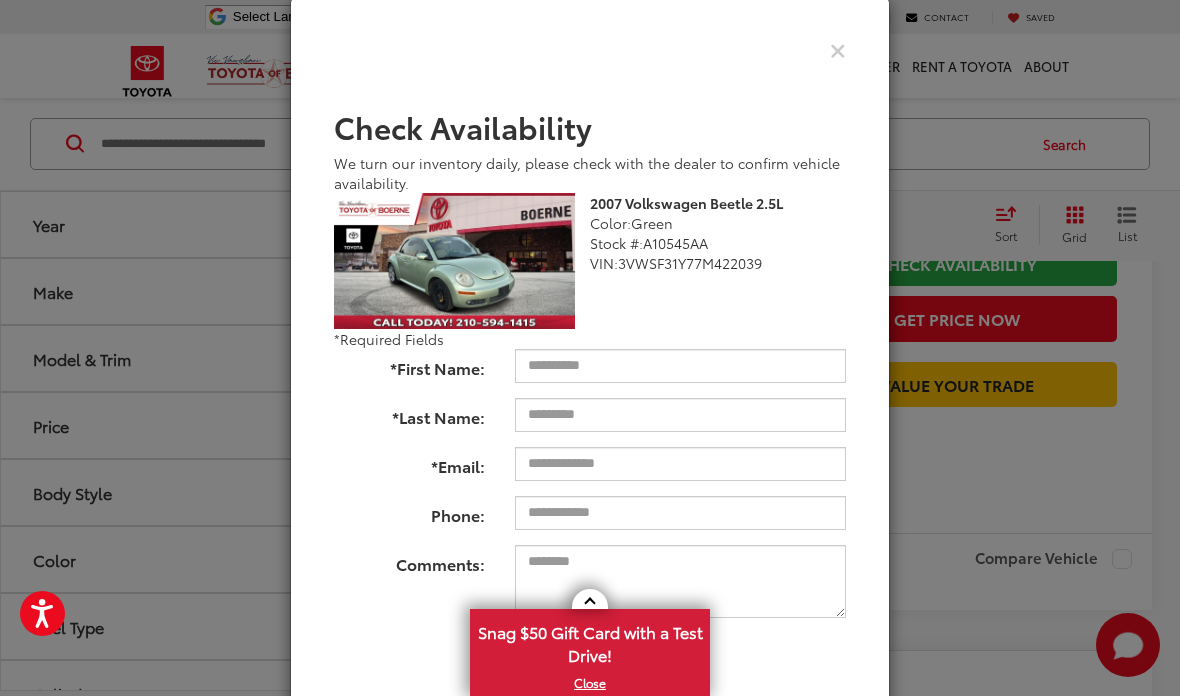 click at bounding box center [590, 50] 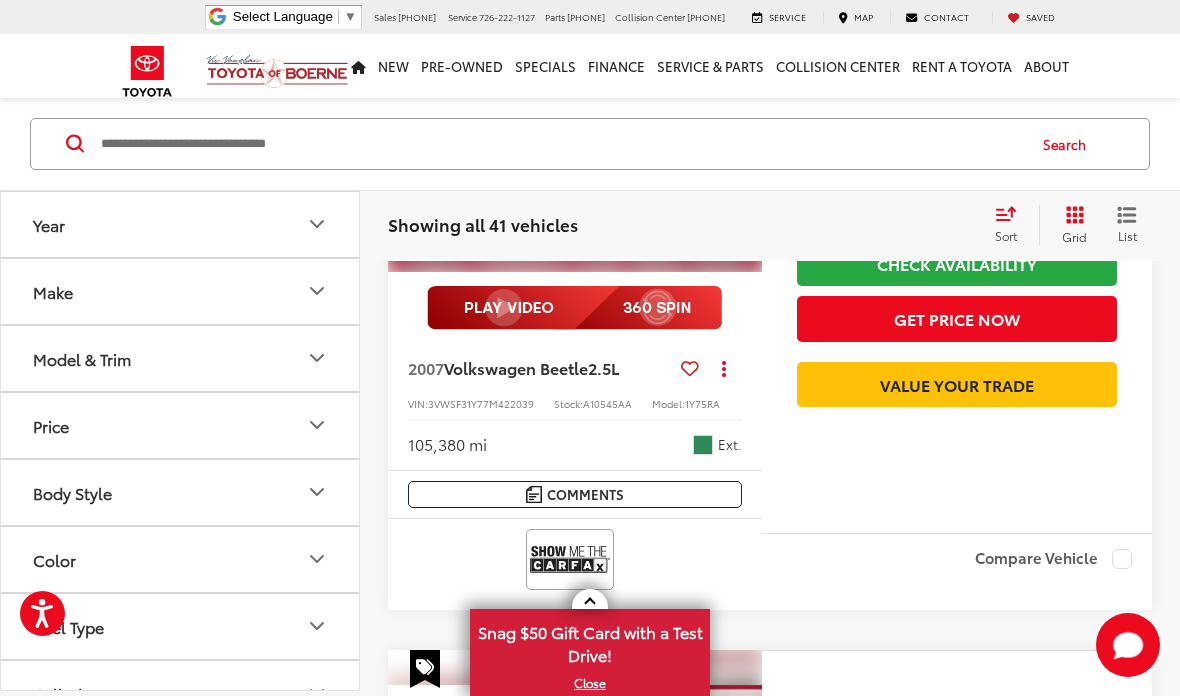 click at bounding box center (590, 599) 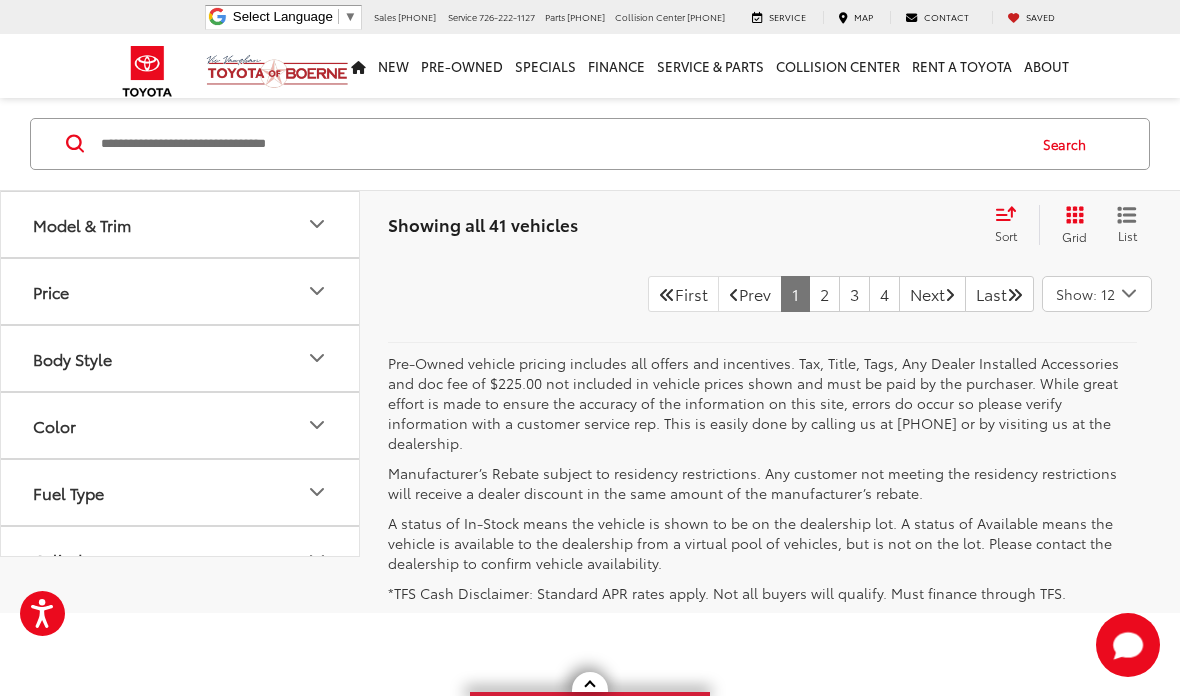 click on "2" at bounding box center (824, 294) 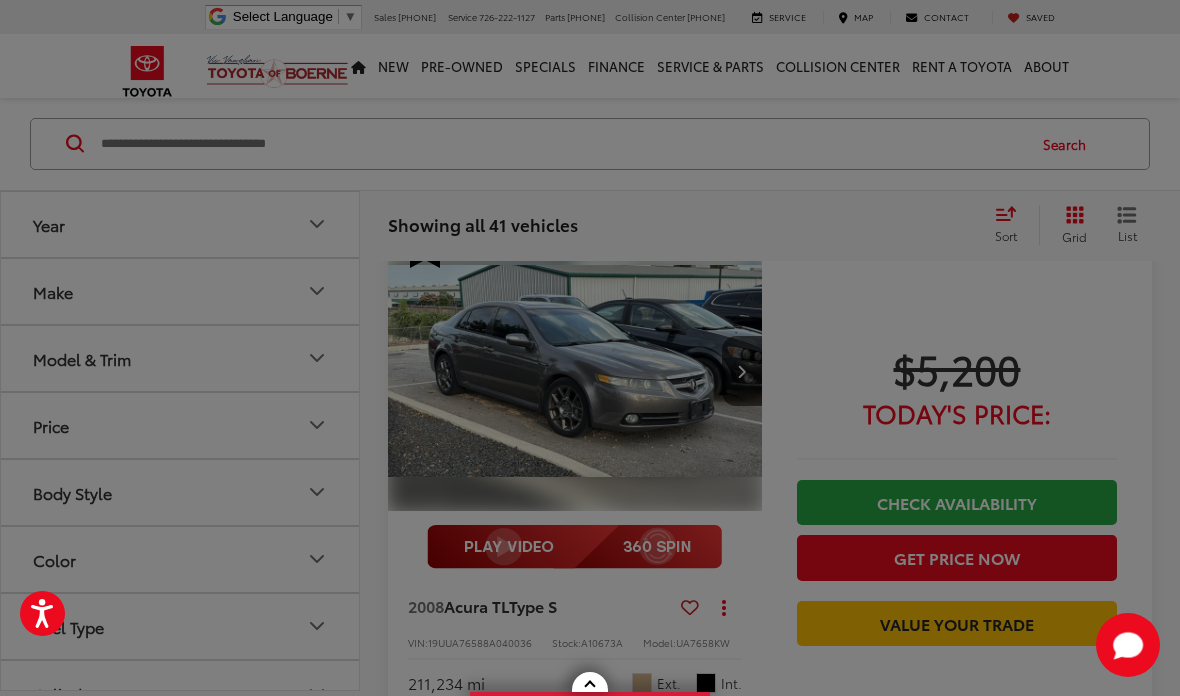 scroll, scrollTop: 1026, scrollLeft: 0, axis: vertical 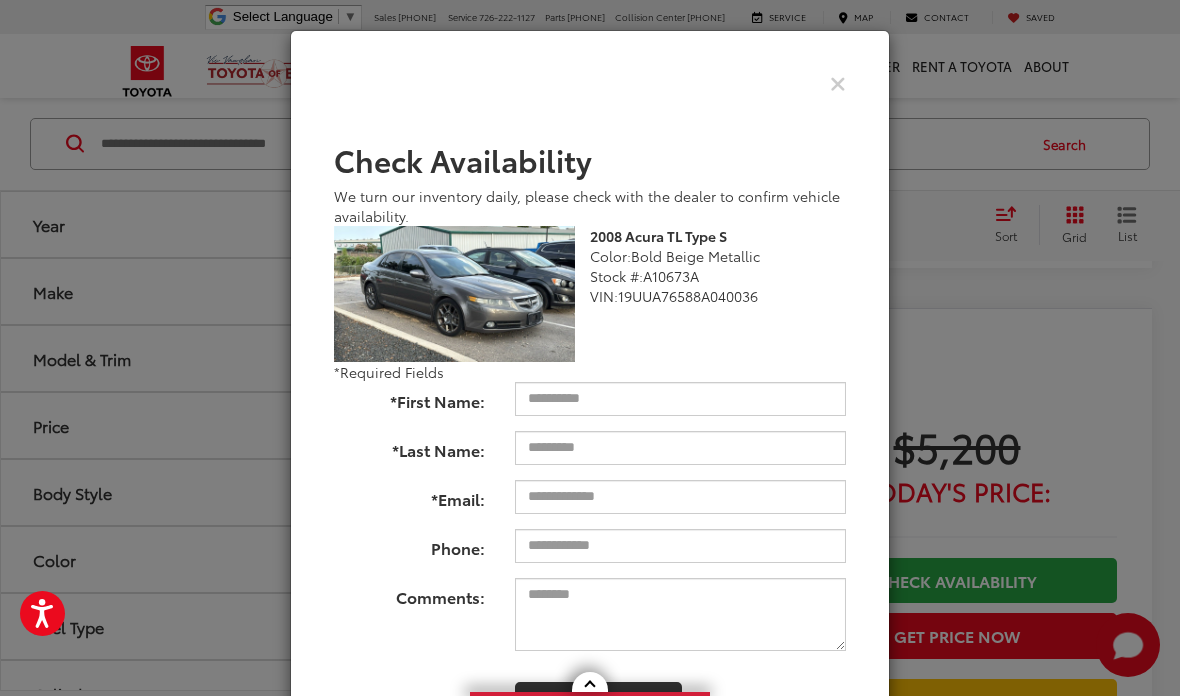 click at bounding box center (838, 82) 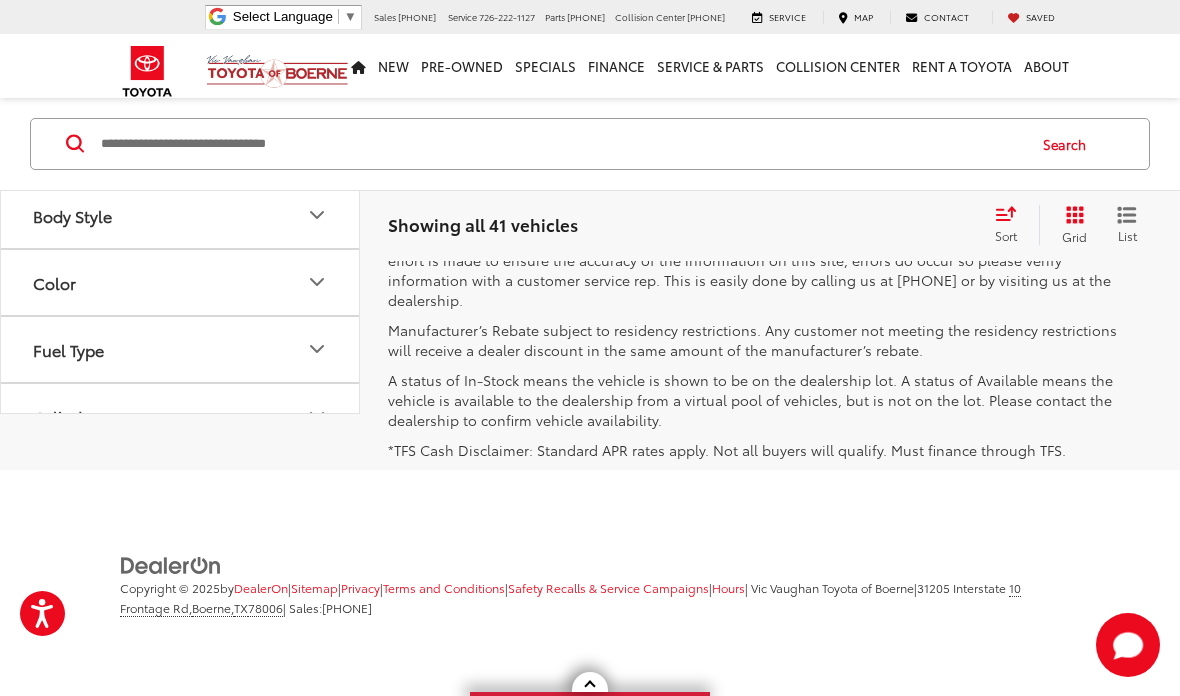scroll, scrollTop: 8064, scrollLeft: 0, axis: vertical 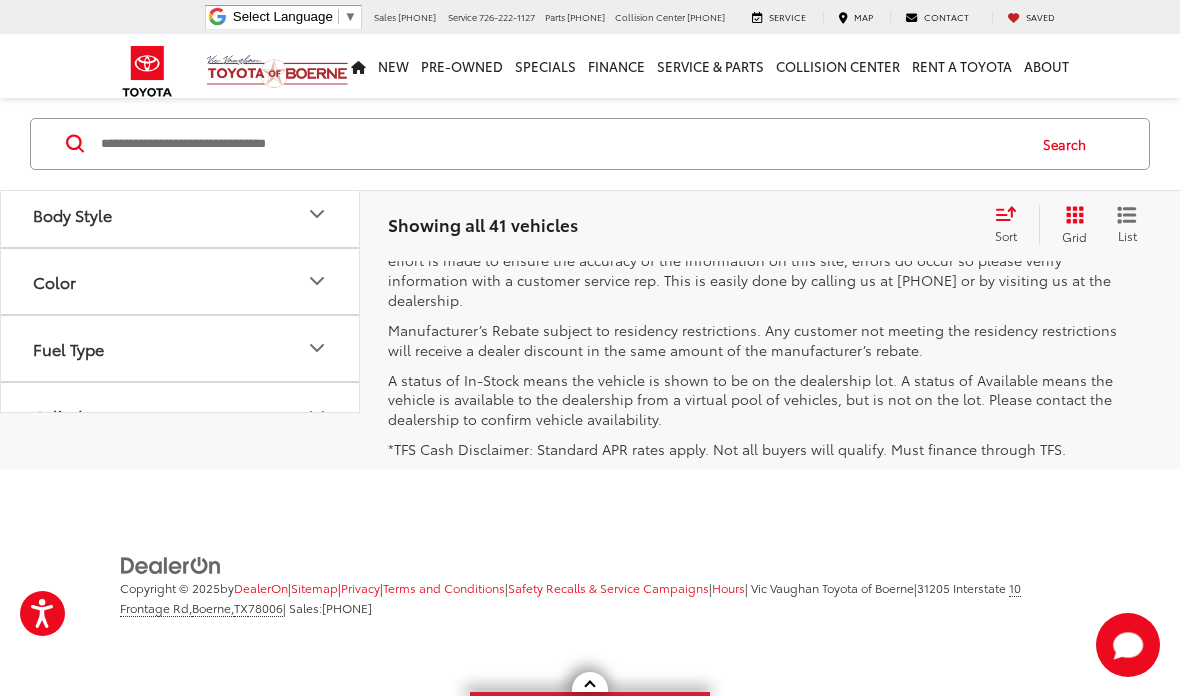 click on "Last" at bounding box center [999, 151] 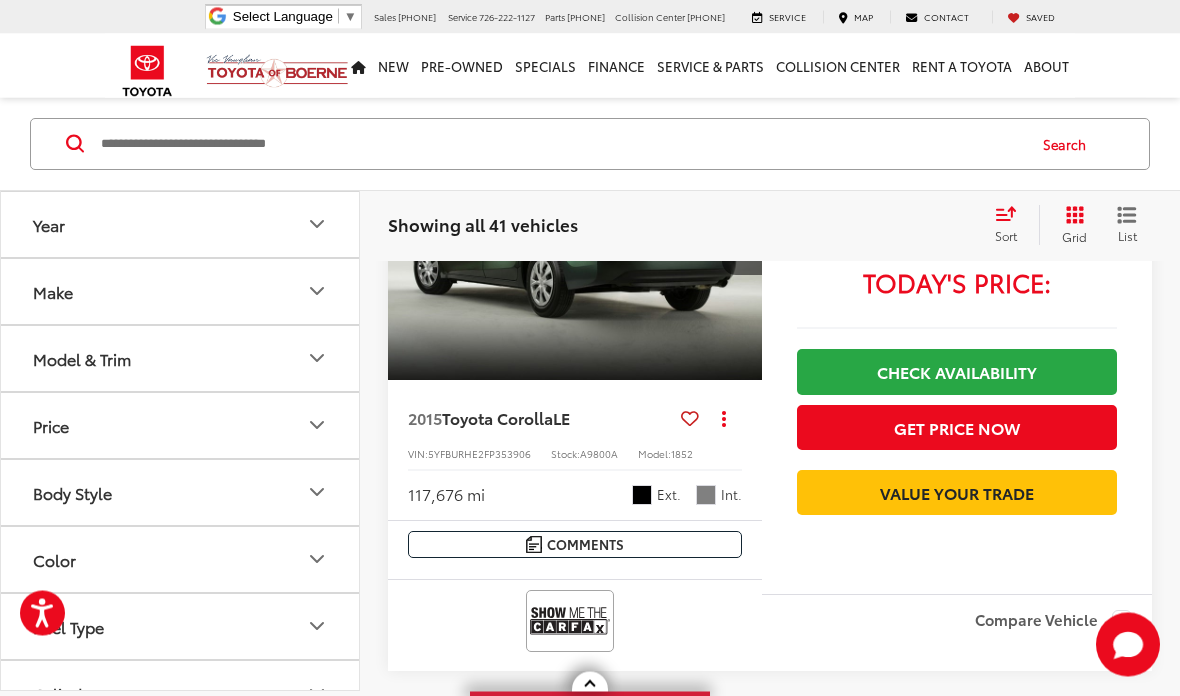 scroll, scrollTop: 81, scrollLeft: 0, axis: vertical 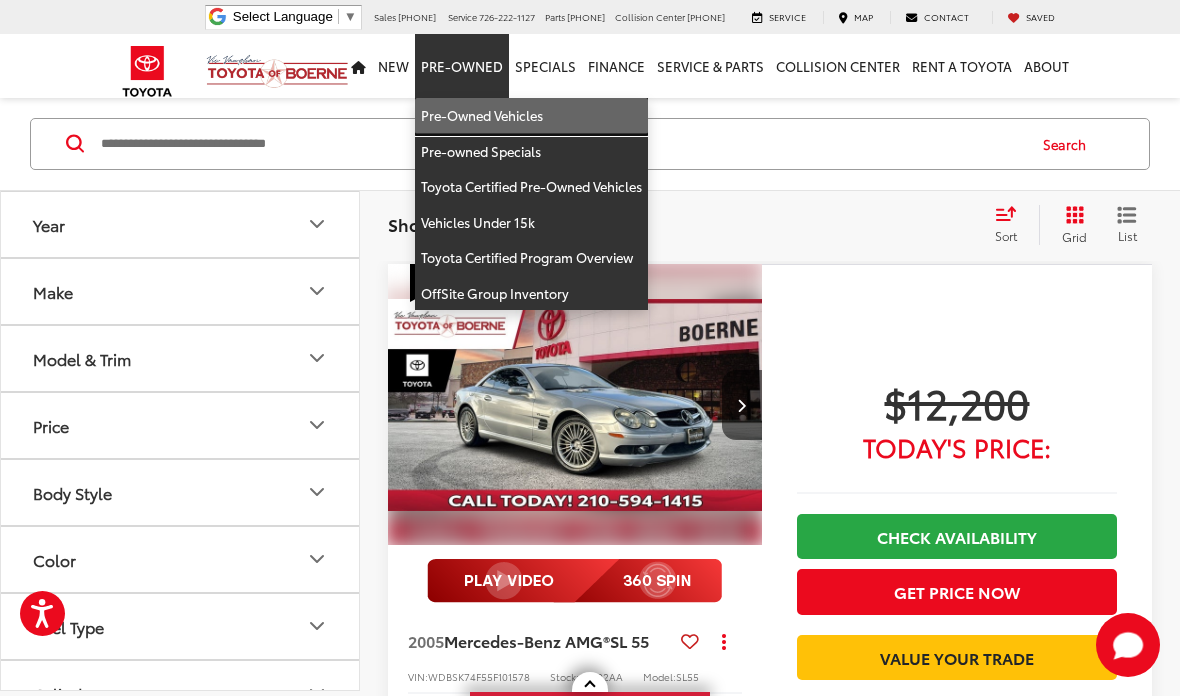 click on "Pre-Owned Vehicles" at bounding box center (531, 116) 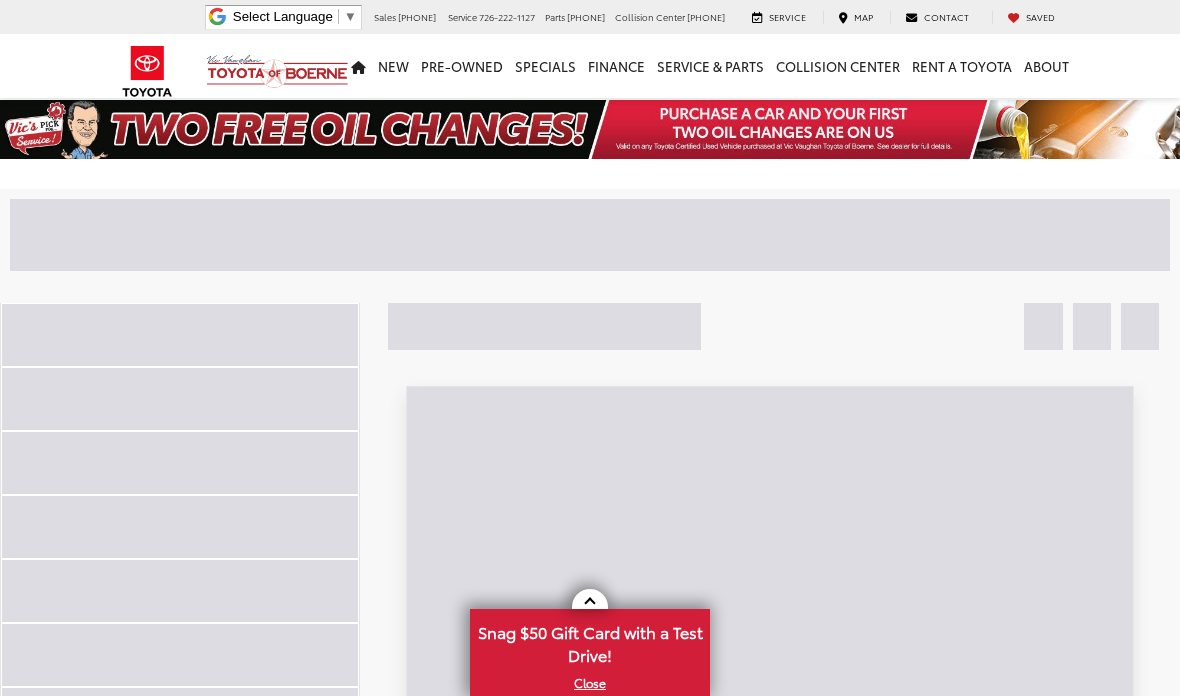 scroll, scrollTop: 0, scrollLeft: 0, axis: both 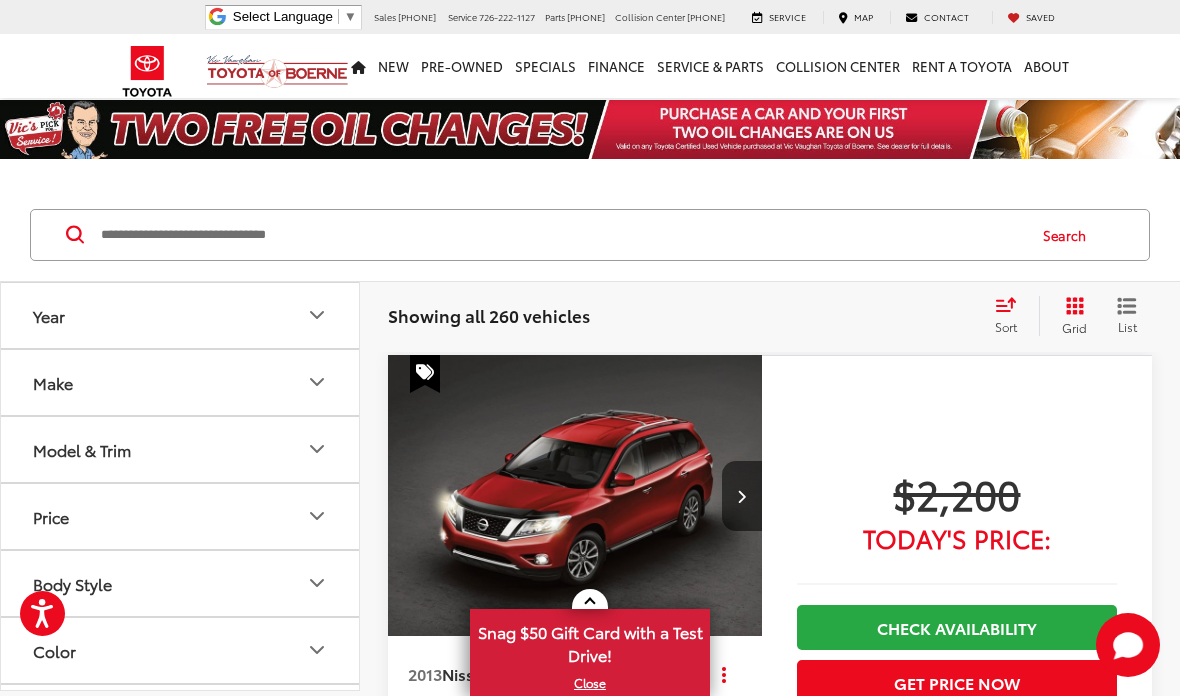 click on "Sort" at bounding box center (1012, 316) 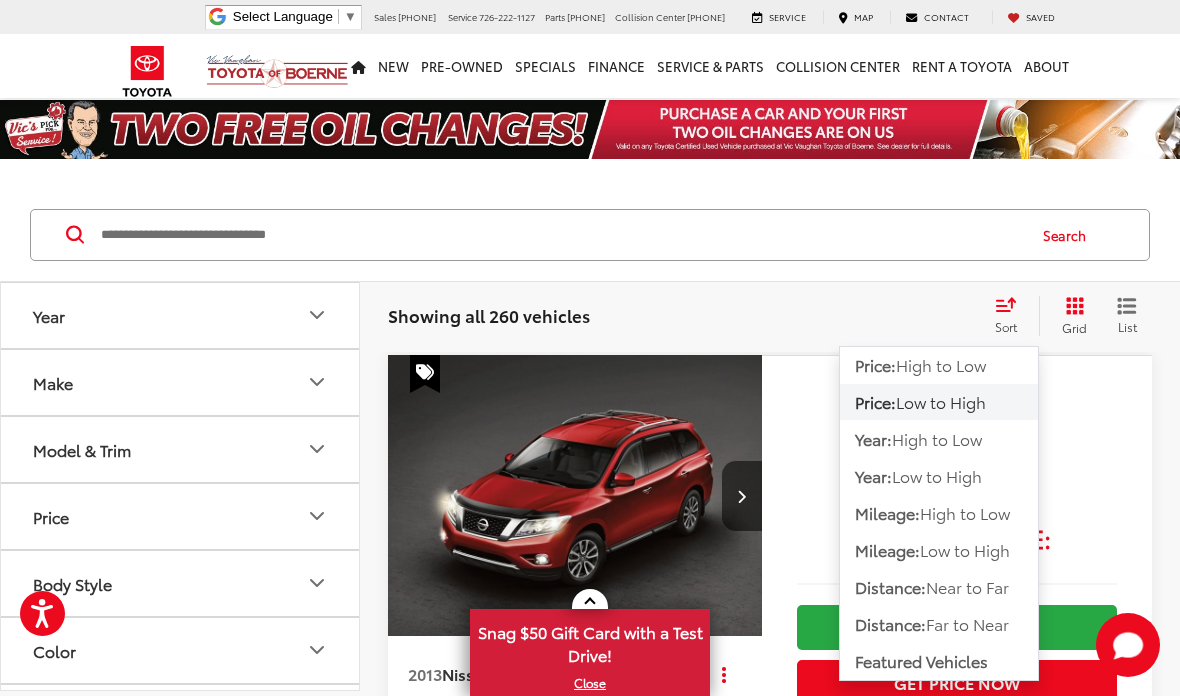 click on "High to Low" at bounding box center (941, 364) 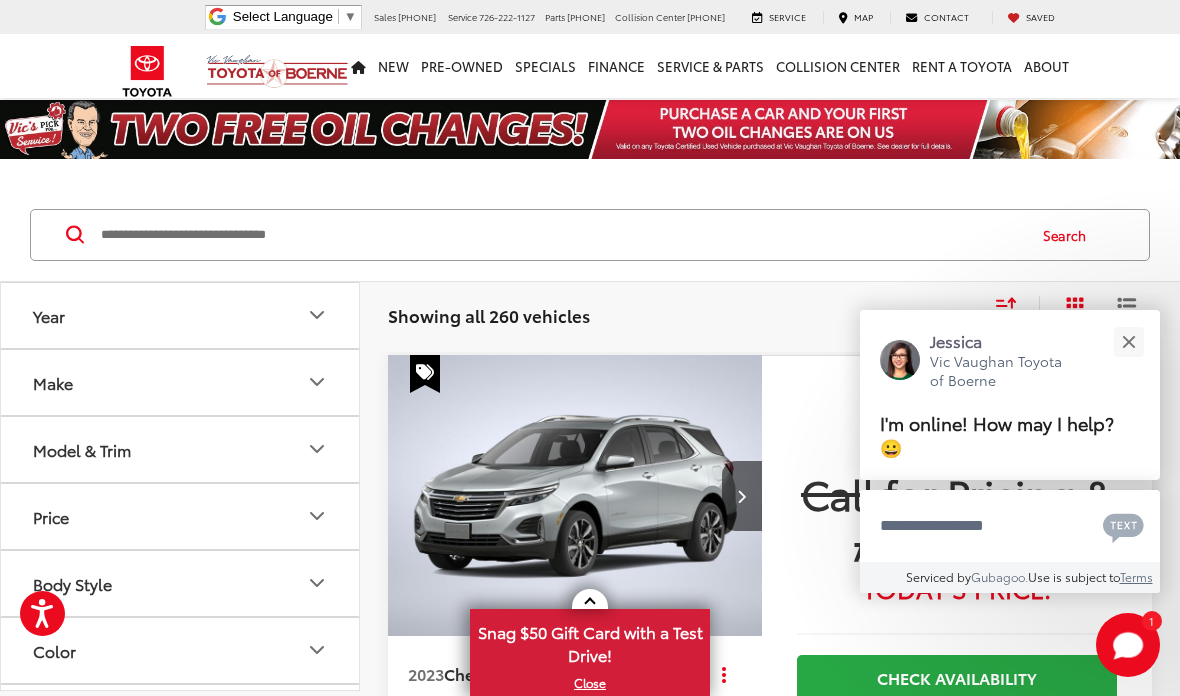 click at bounding box center (1128, 341) 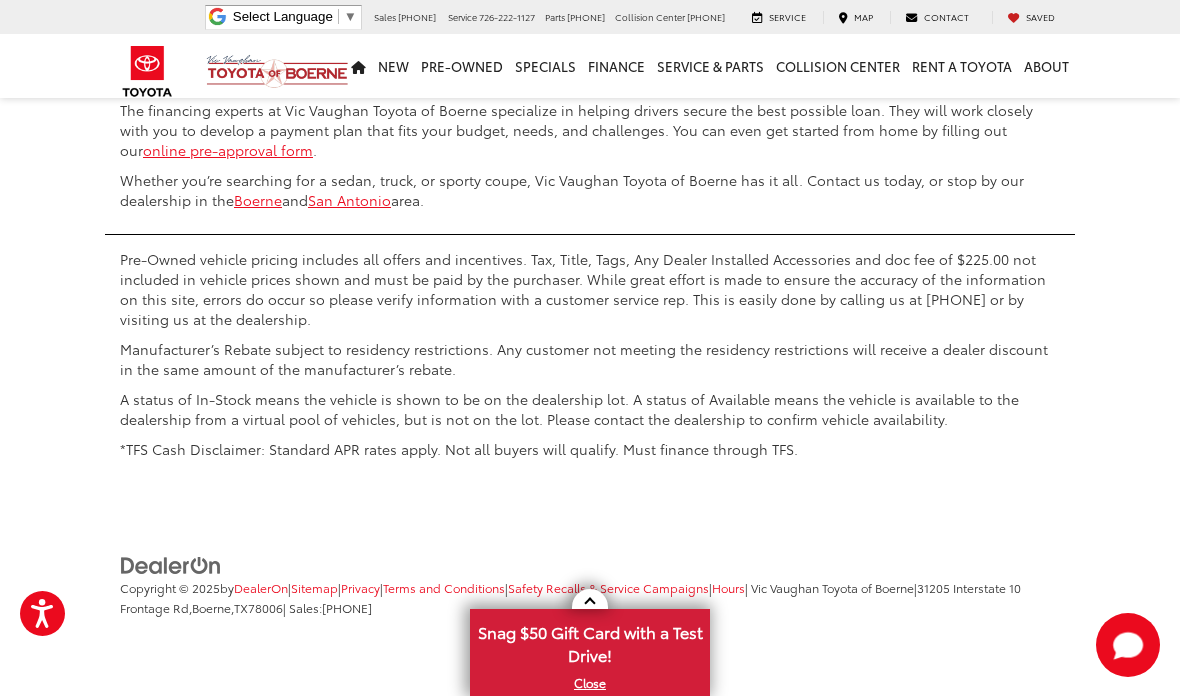 scroll, scrollTop: 8827, scrollLeft: 0, axis: vertical 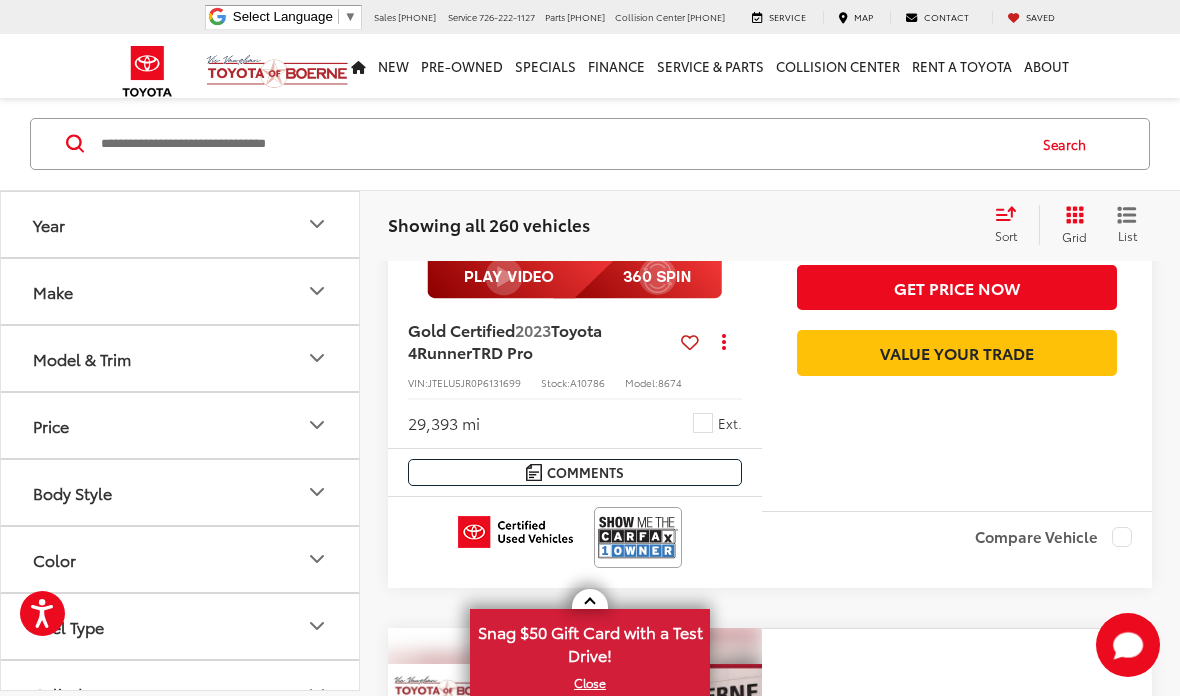click at bounding box center (561, 144) 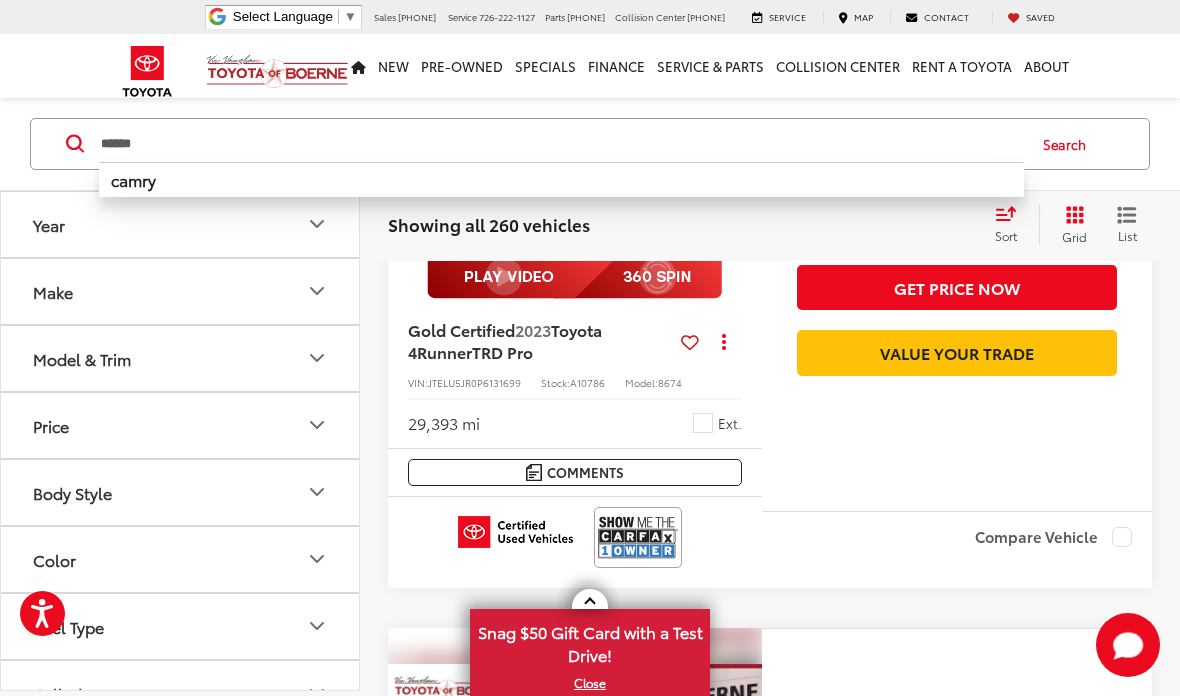 type on "******" 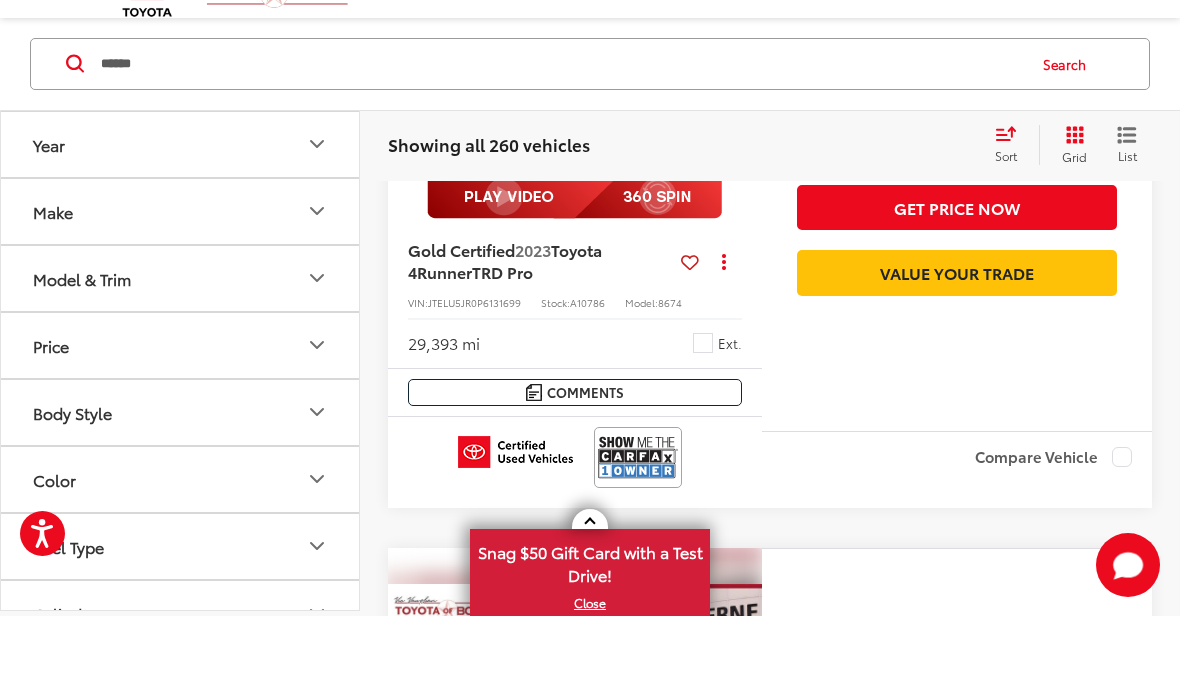 click on "Search" at bounding box center (1069, 144) 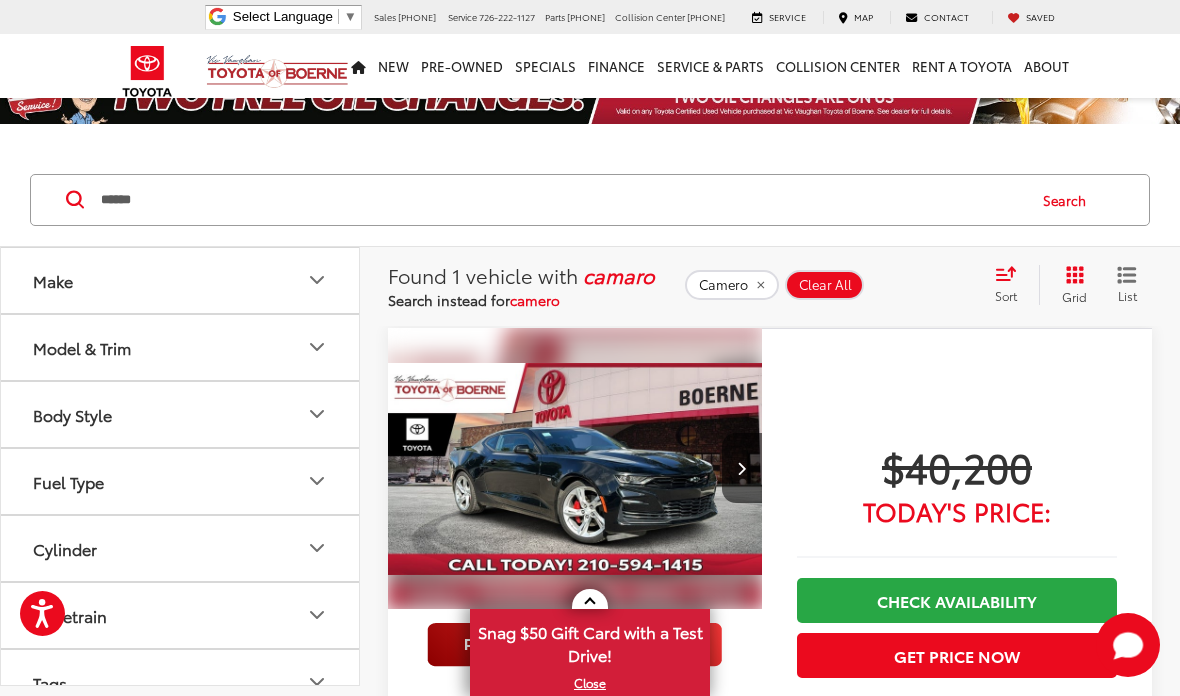 scroll, scrollTop: 38, scrollLeft: 0, axis: vertical 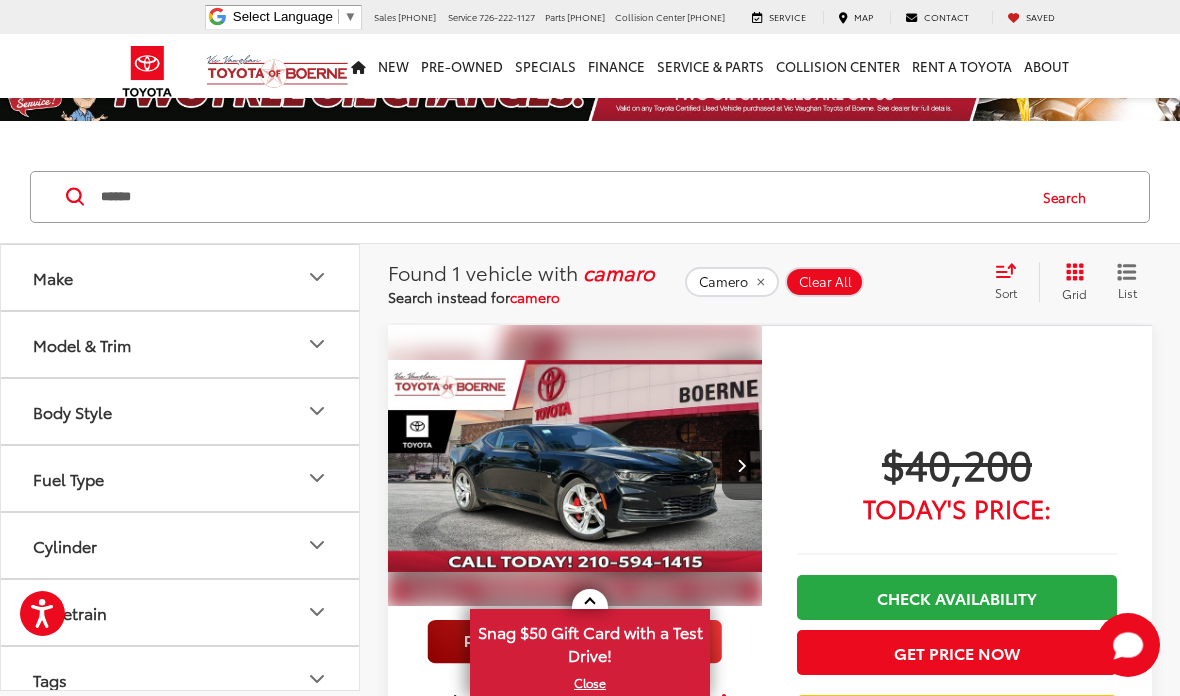 click at bounding box center (742, 465) 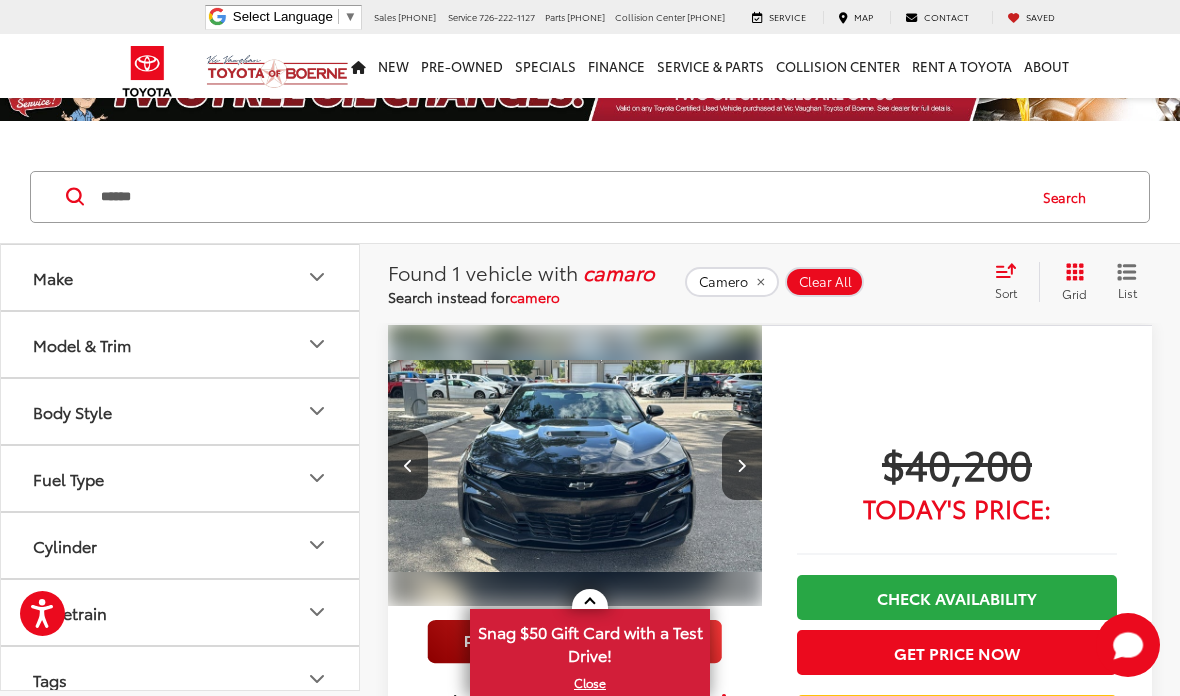 click at bounding box center [742, 465] 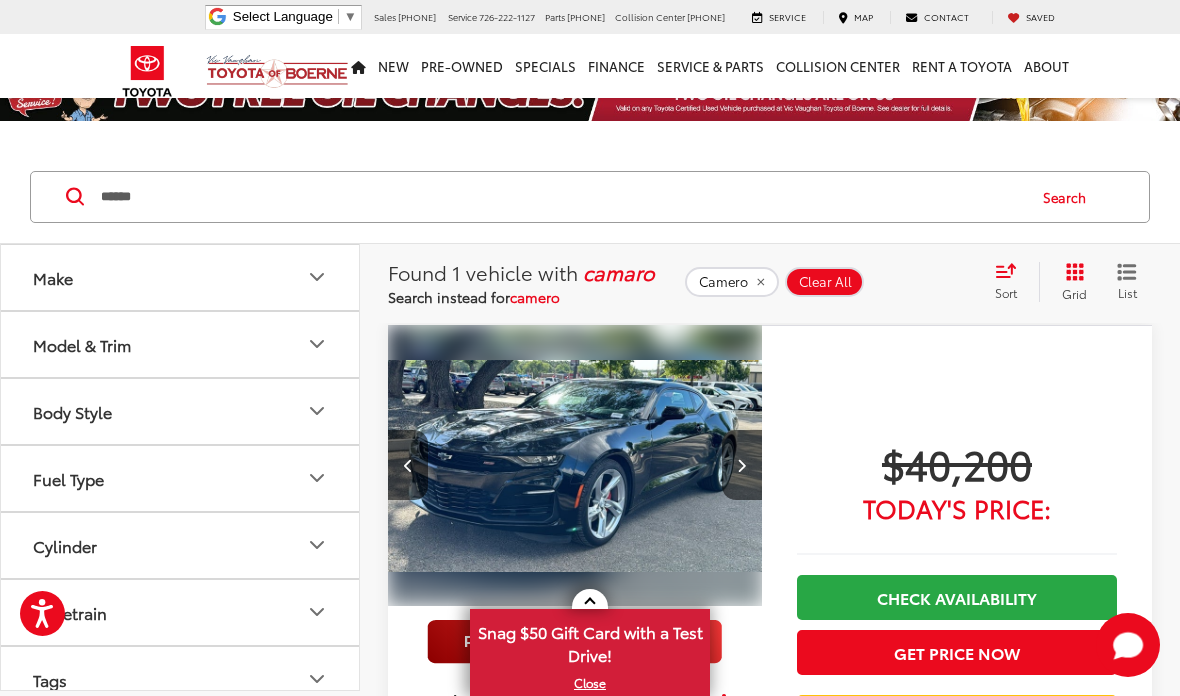 click at bounding box center (742, 465) 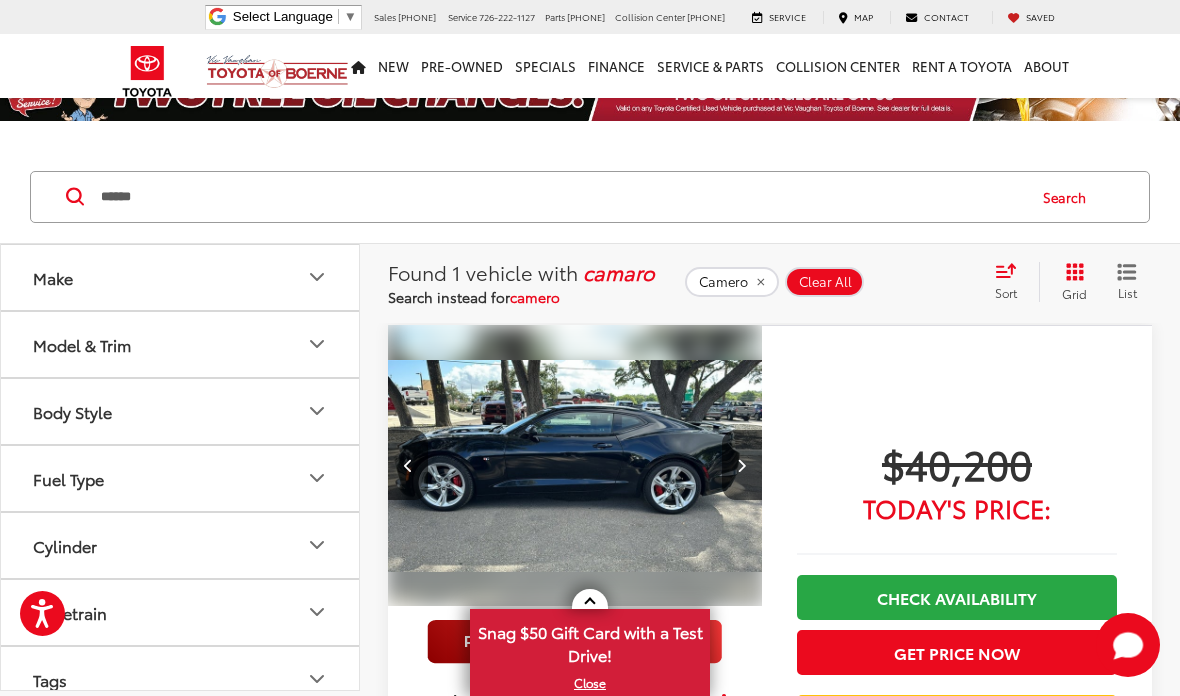 click at bounding box center (742, 465) 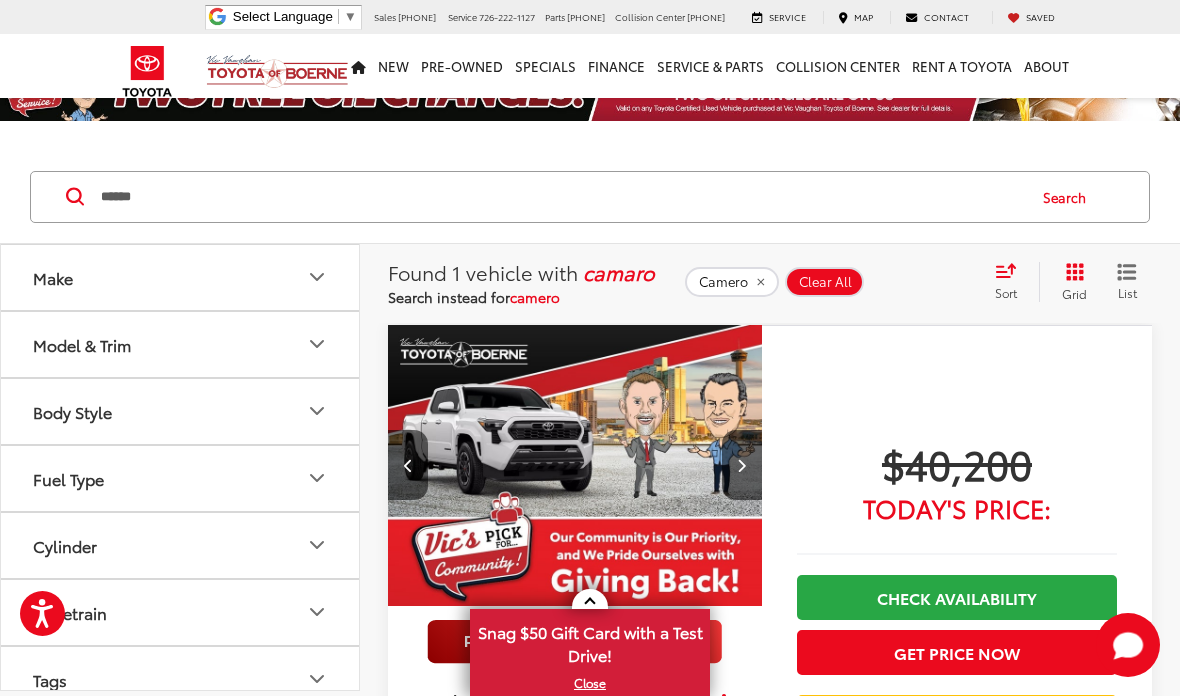 click at bounding box center [742, 465] 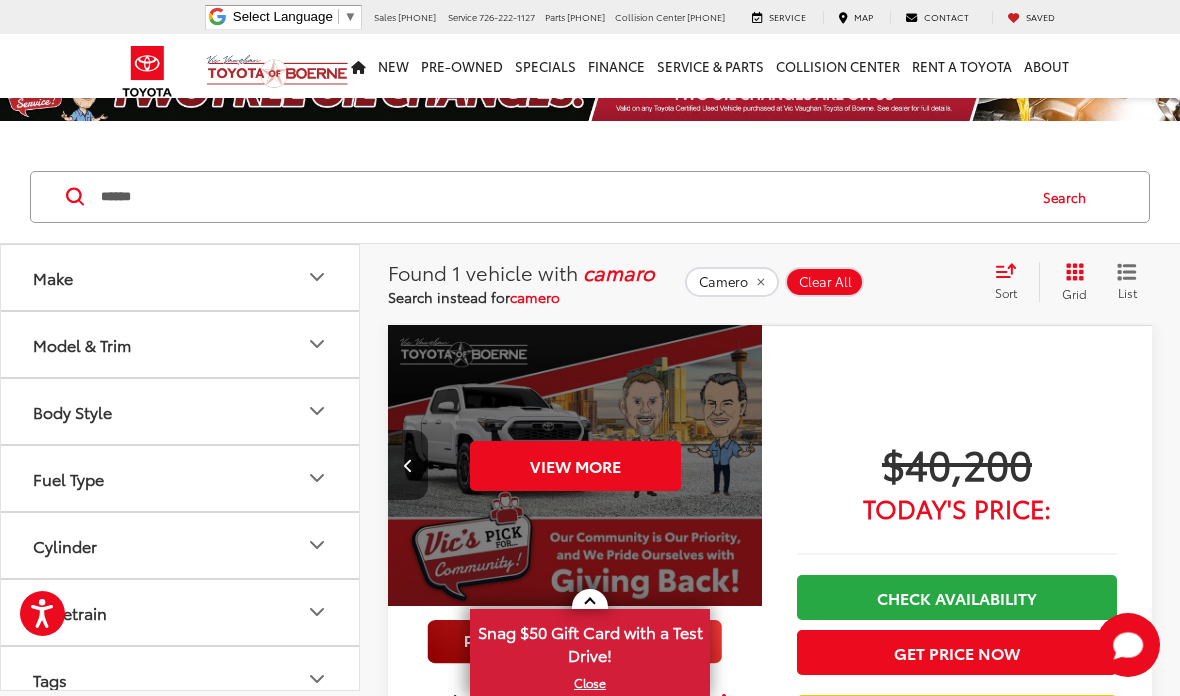 scroll, scrollTop: 0, scrollLeft: 1885, axis: horizontal 